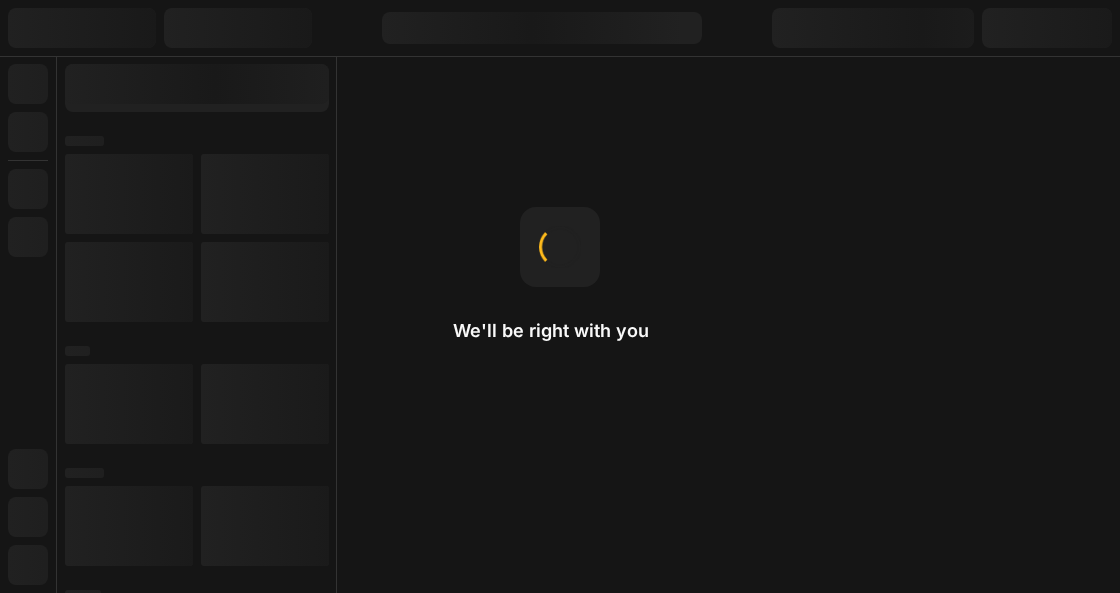 scroll, scrollTop: 0, scrollLeft: 0, axis: both 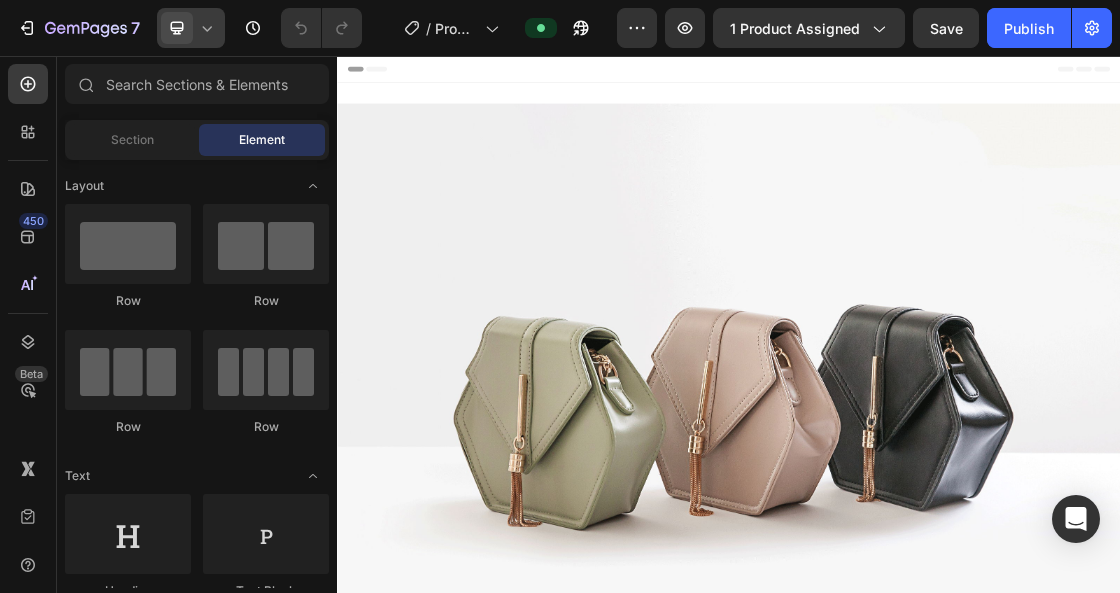click 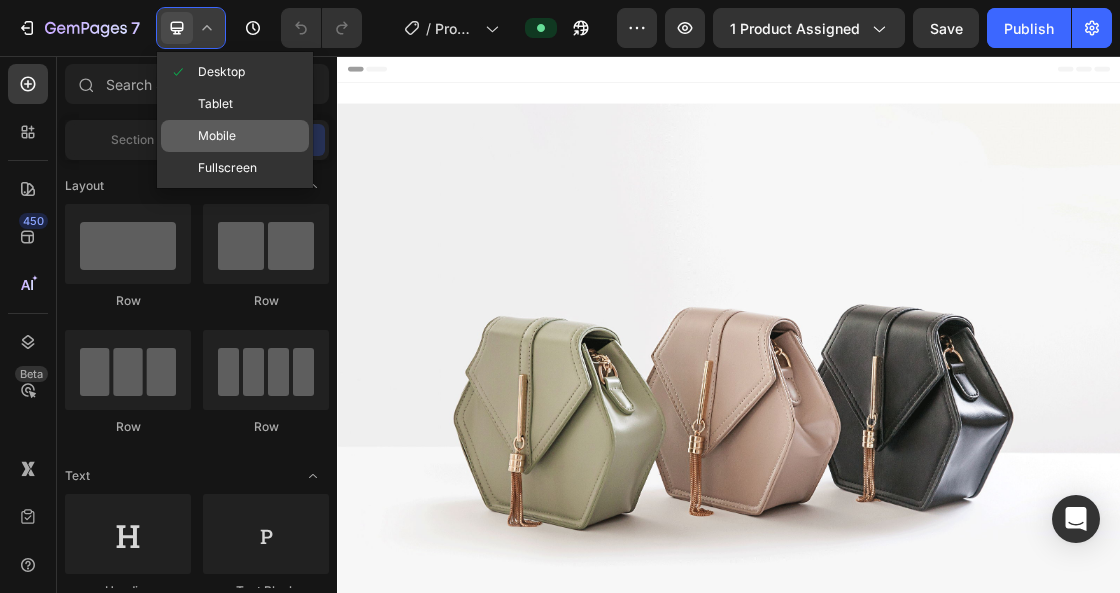click on "Mobile" at bounding box center (217, 136) 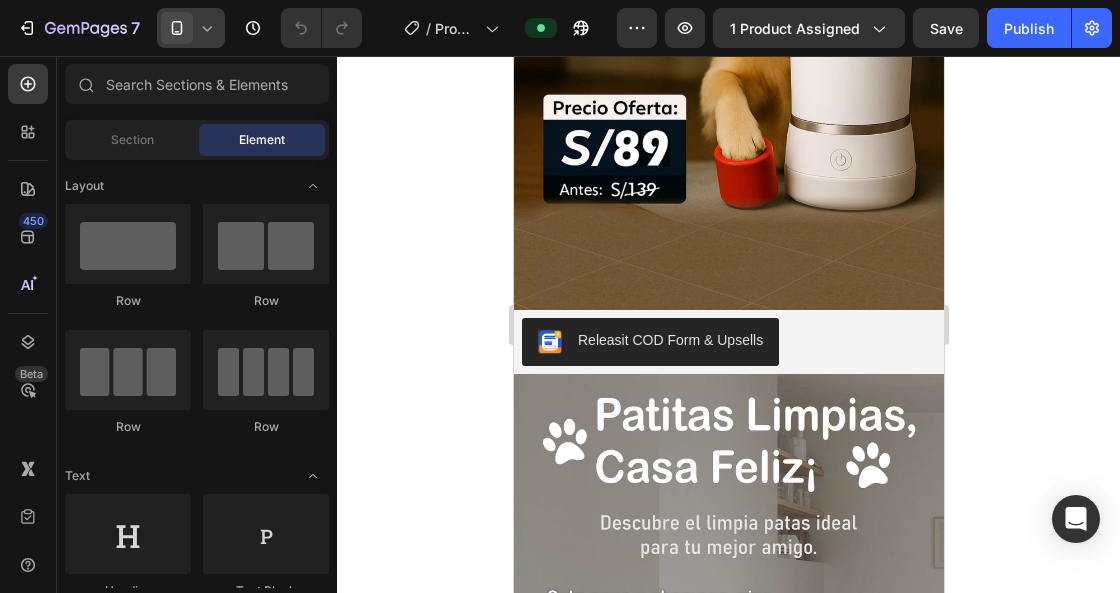 scroll, scrollTop: 466, scrollLeft: 0, axis: vertical 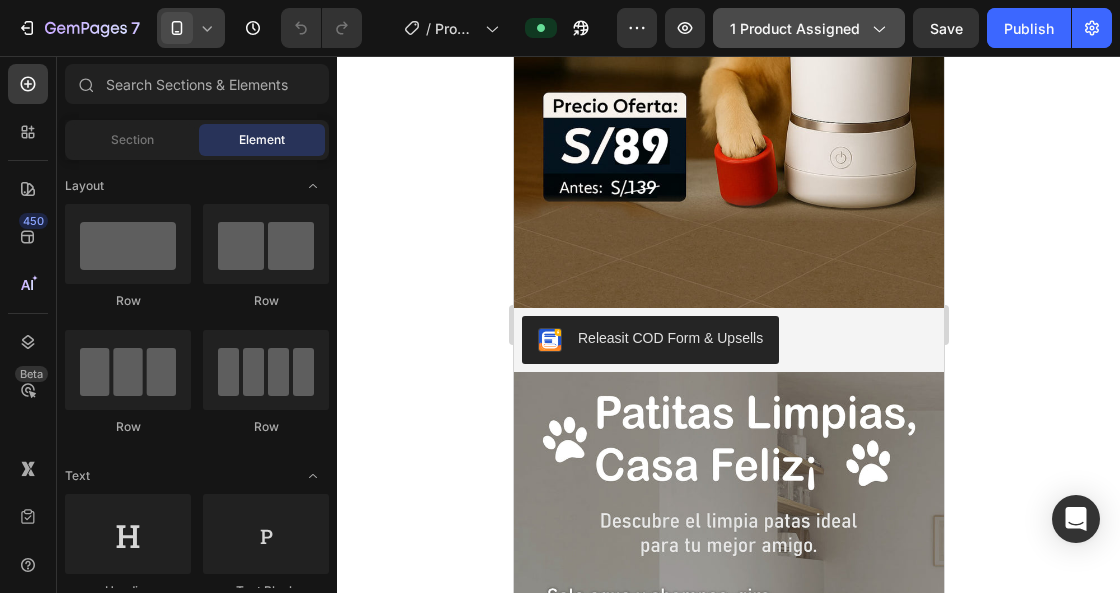 click on "1 product assigned" at bounding box center (809, 28) 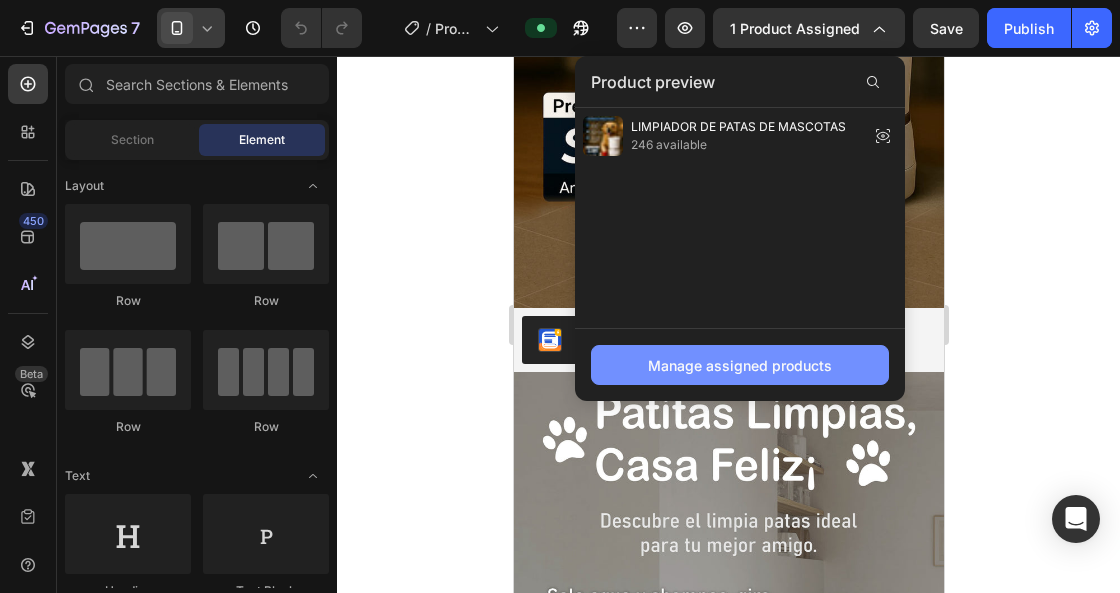 click on "Manage assigned products" at bounding box center (740, 365) 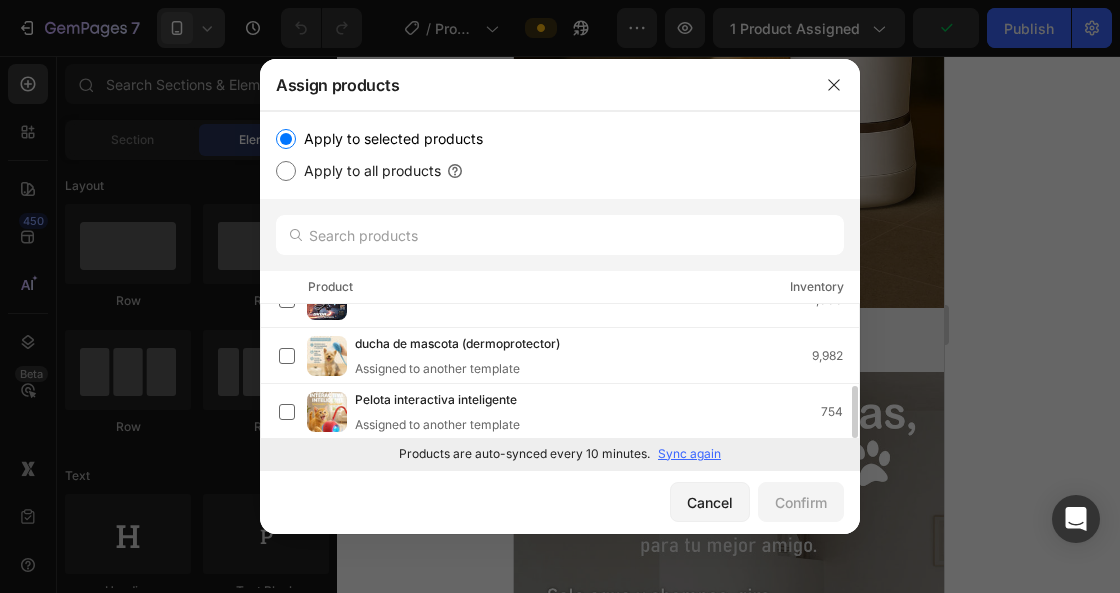 scroll, scrollTop: 202, scrollLeft: 0, axis: vertical 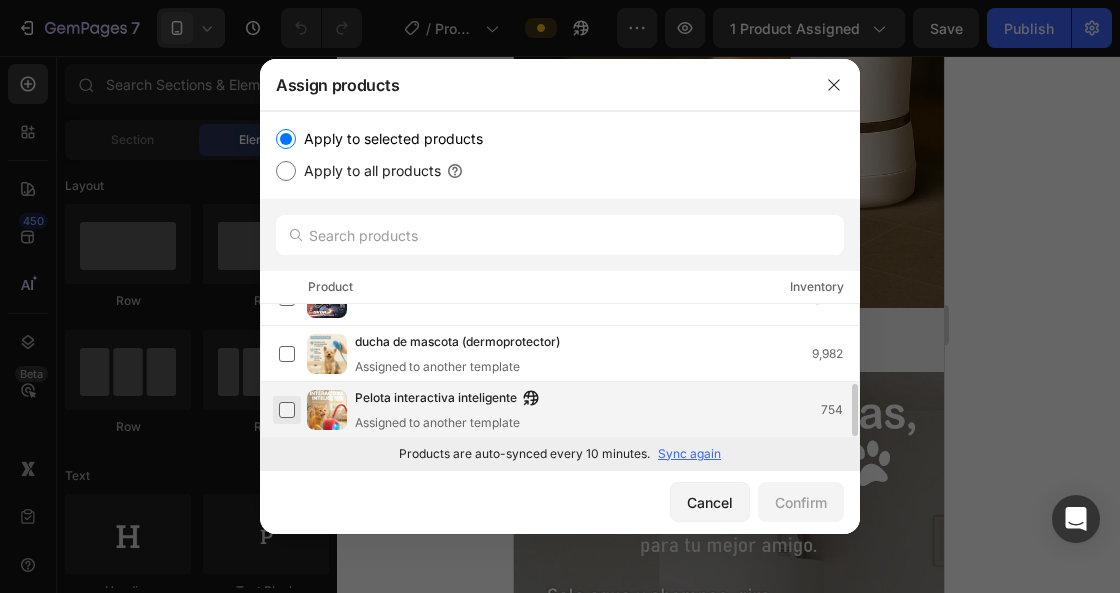 click at bounding box center (287, 410) 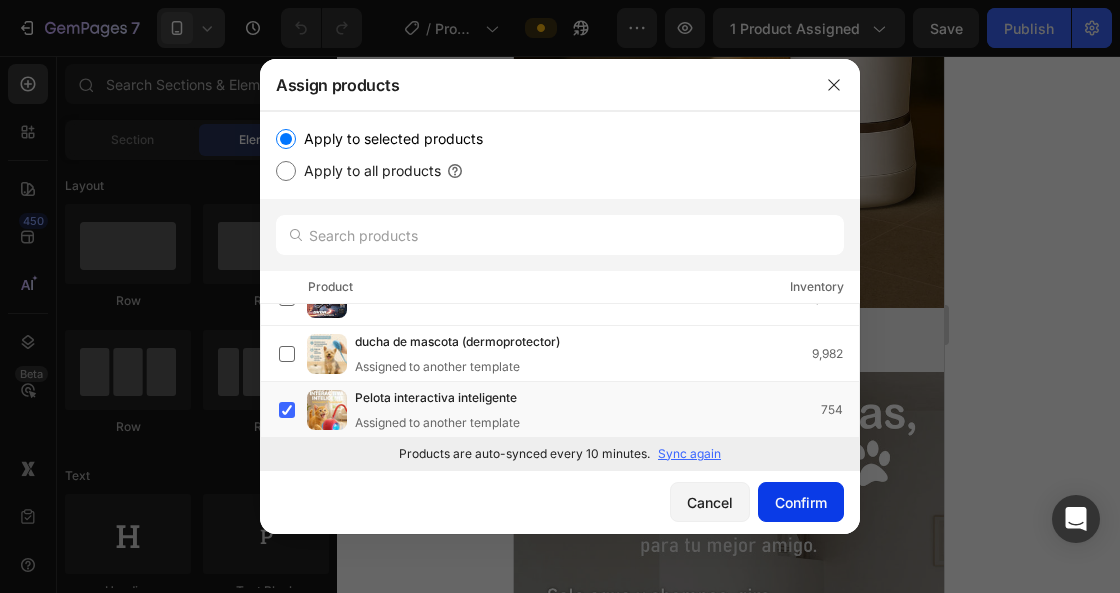 click on "Confirm" at bounding box center [801, 502] 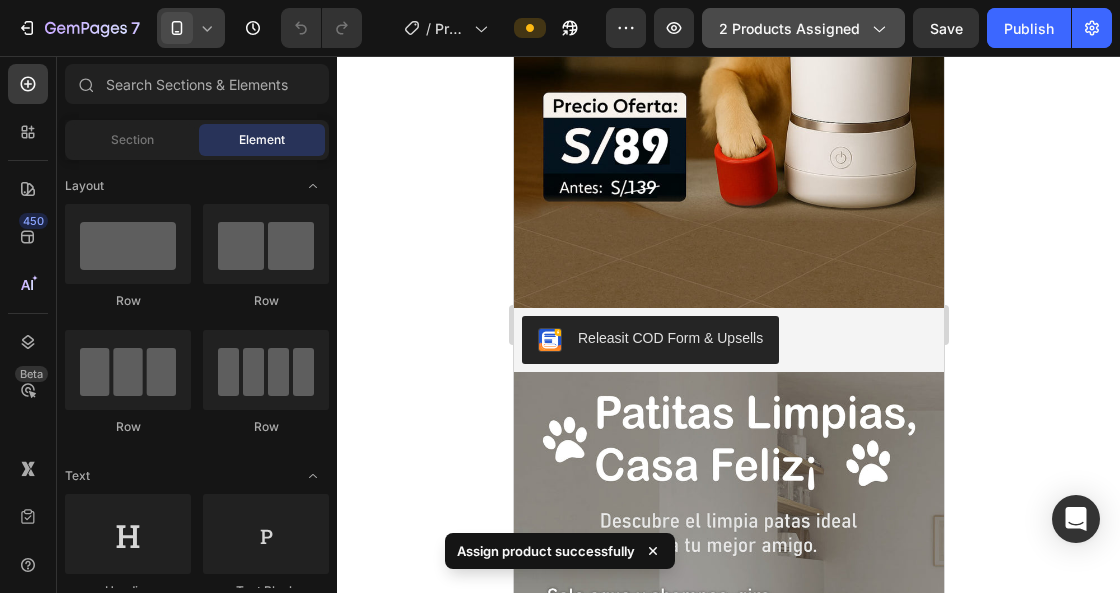 click on "2 products assigned" 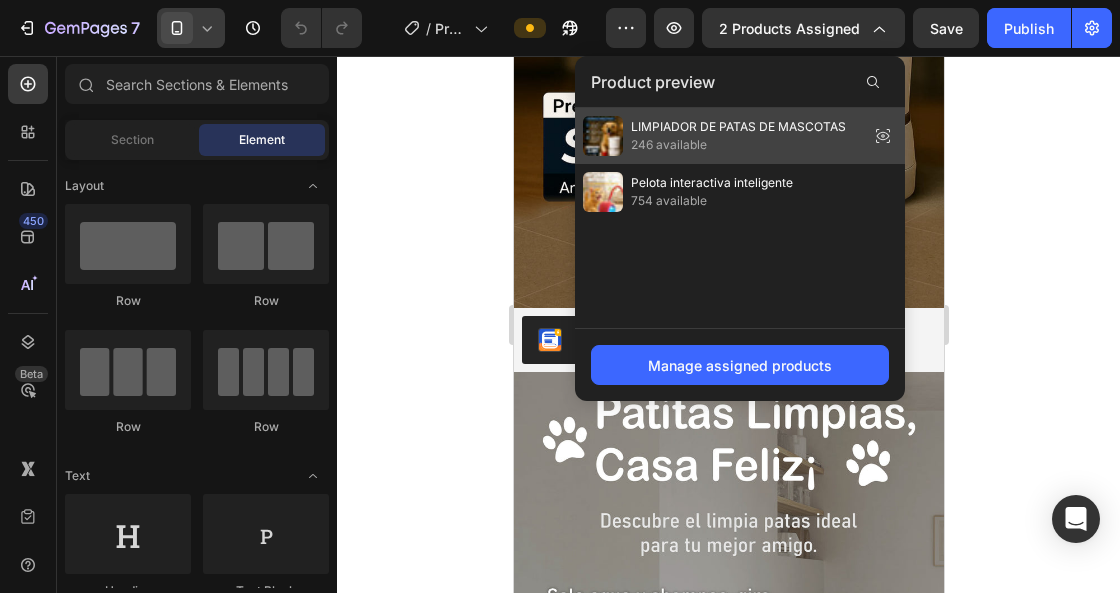 click on "246 available" at bounding box center (738, 145) 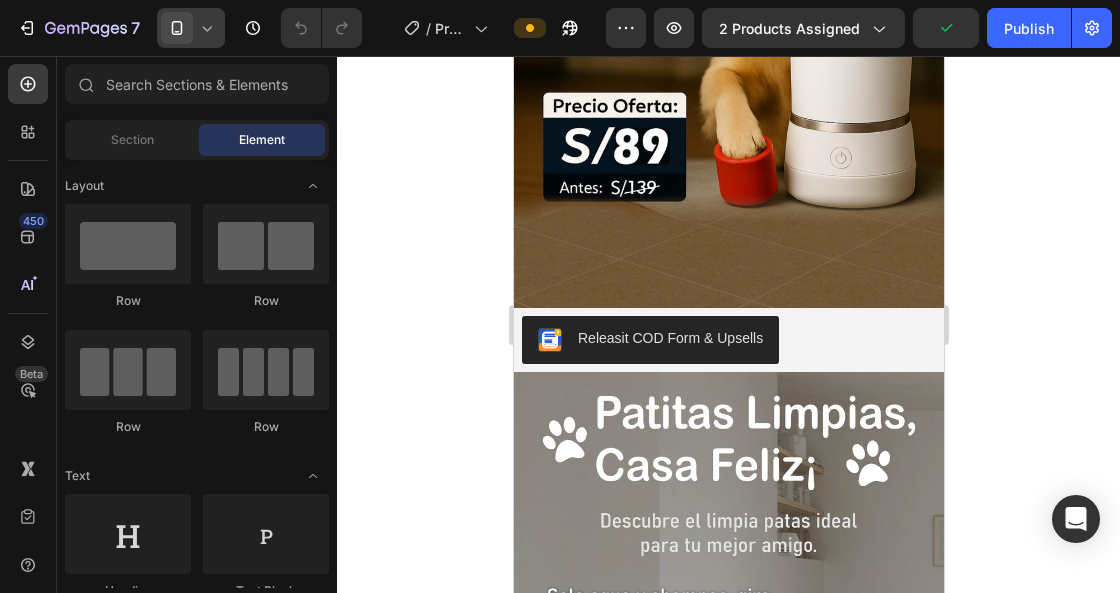 click on "7  Version history  /  Product Page - [DATE], [TIME] Preview 2 products assigned  Publish" 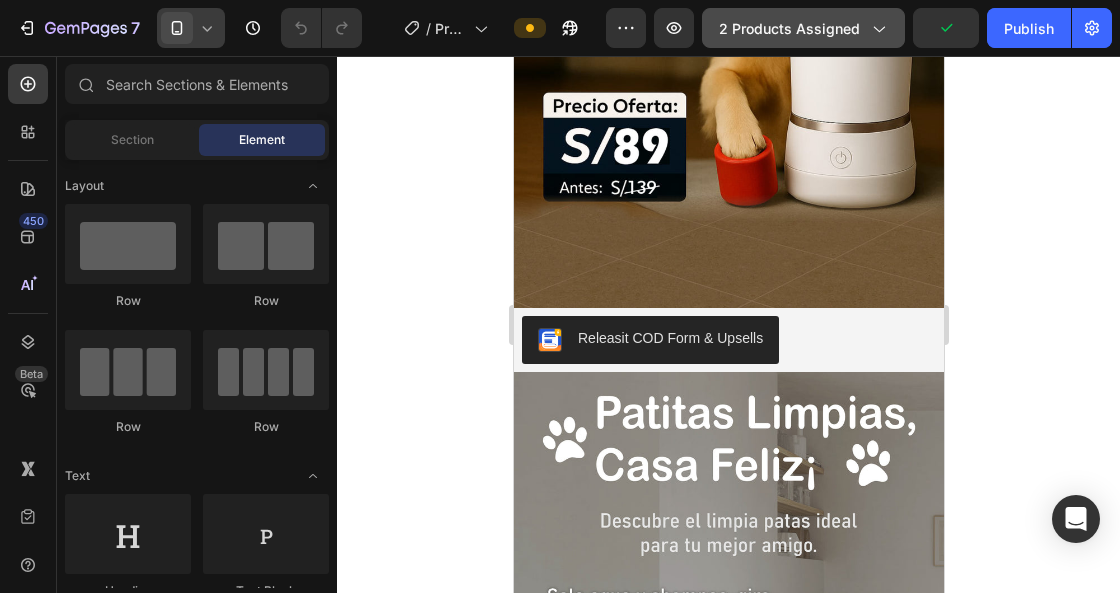 click 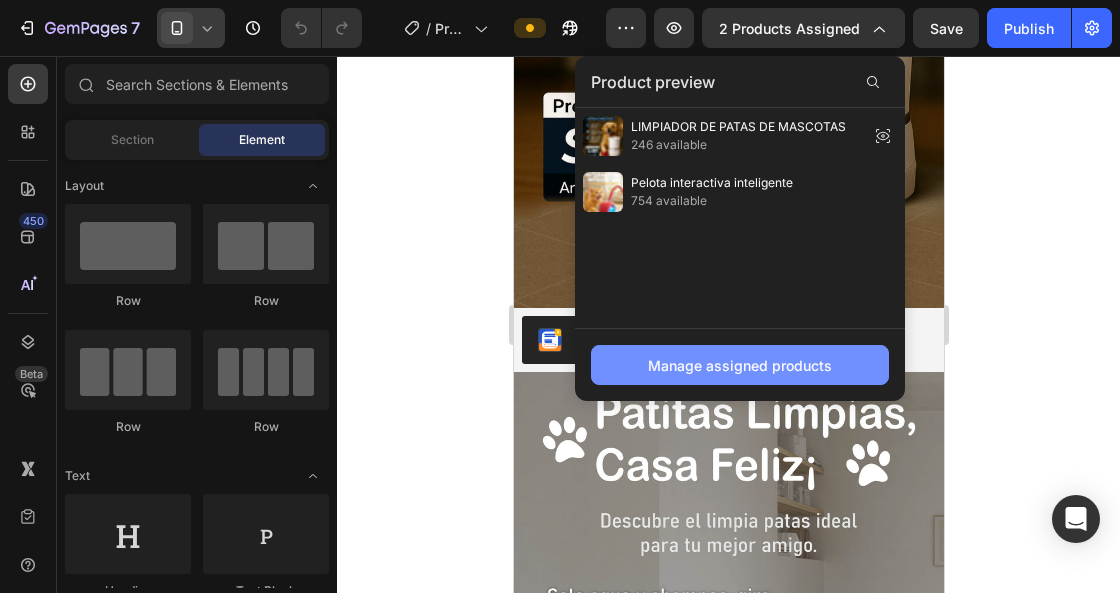 click on "Manage assigned products" at bounding box center (740, 365) 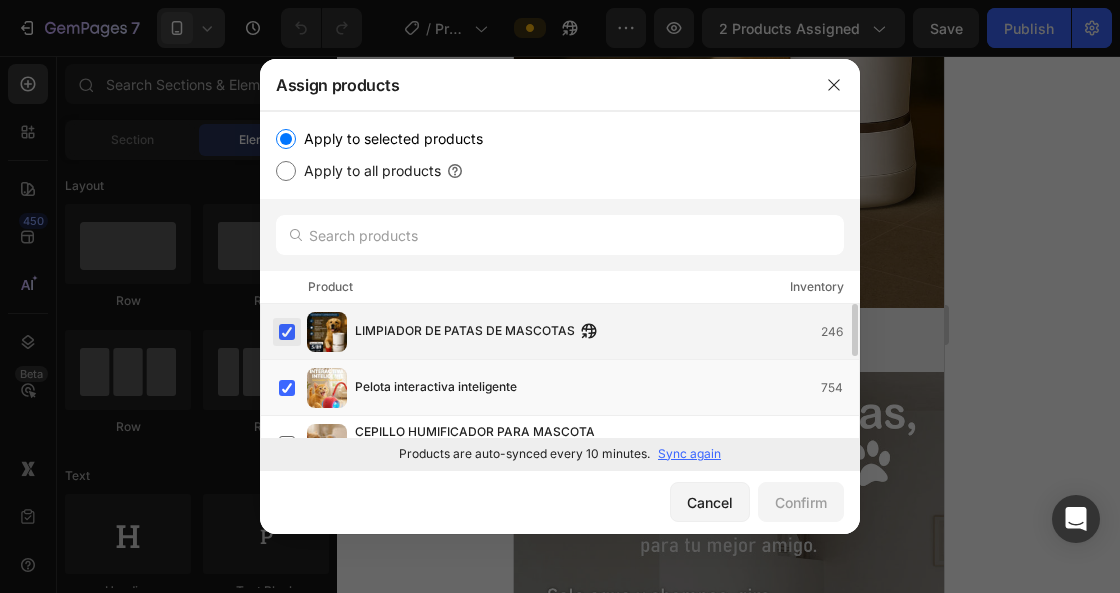 click at bounding box center (287, 332) 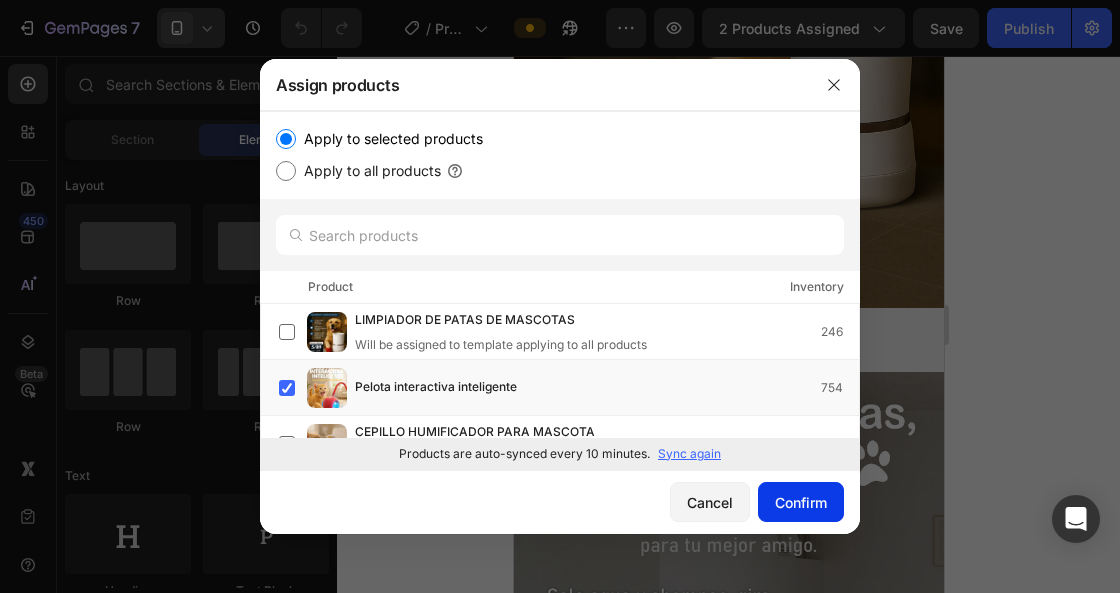 click on "Confirm" at bounding box center [801, 502] 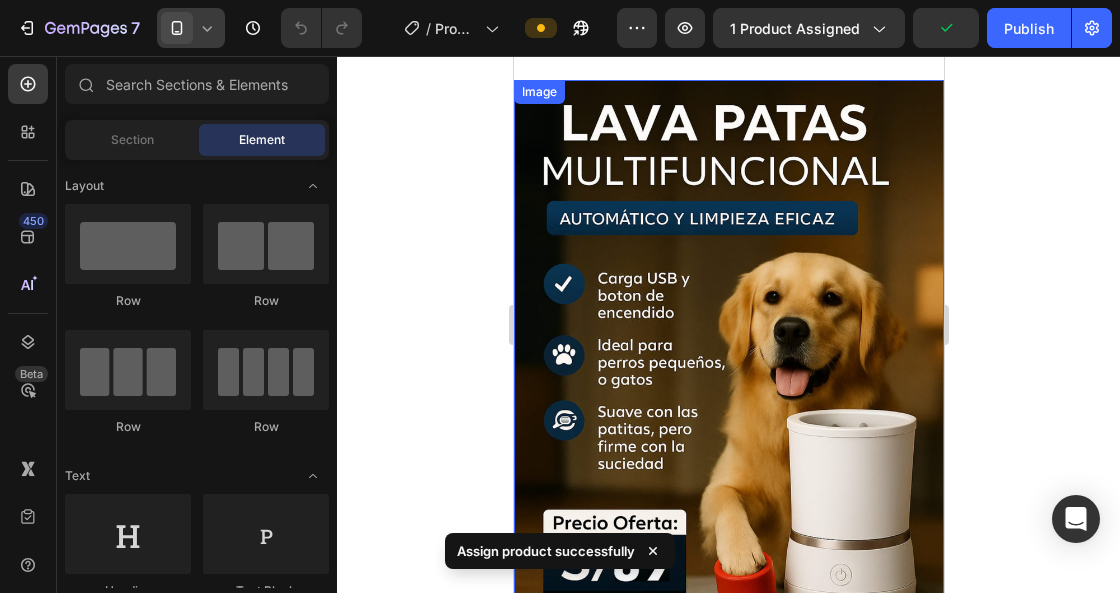 scroll, scrollTop: 0, scrollLeft: 0, axis: both 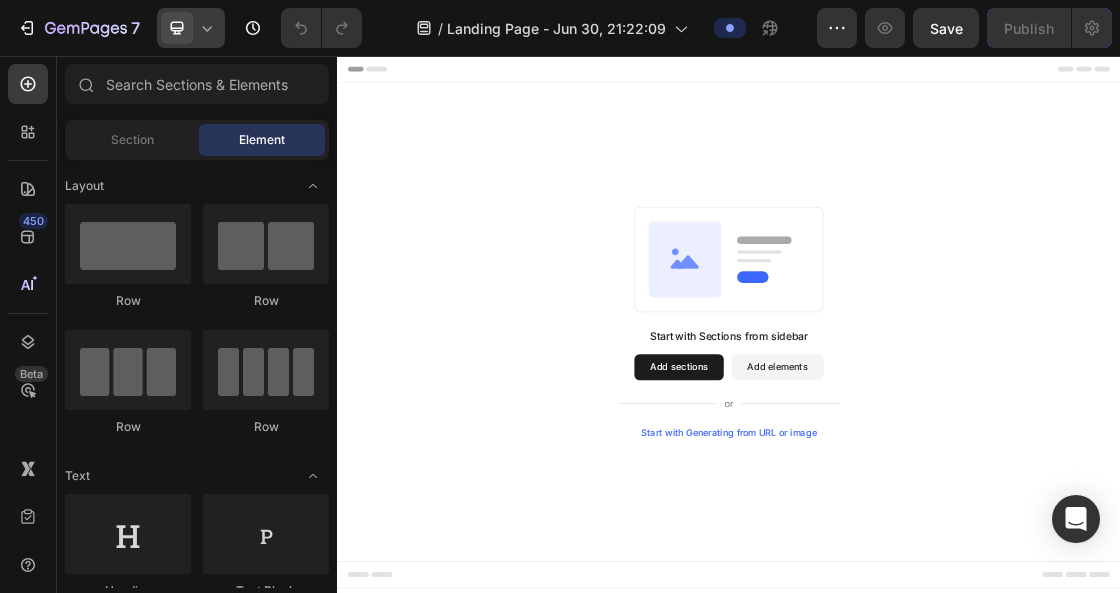 click 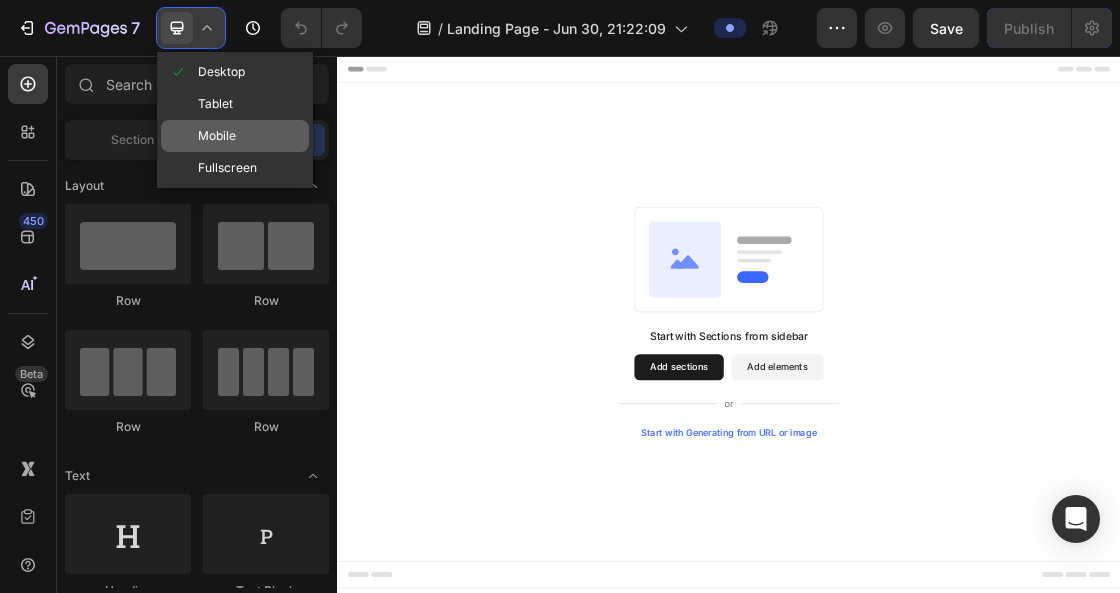 click on "Mobile" at bounding box center [217, 136] 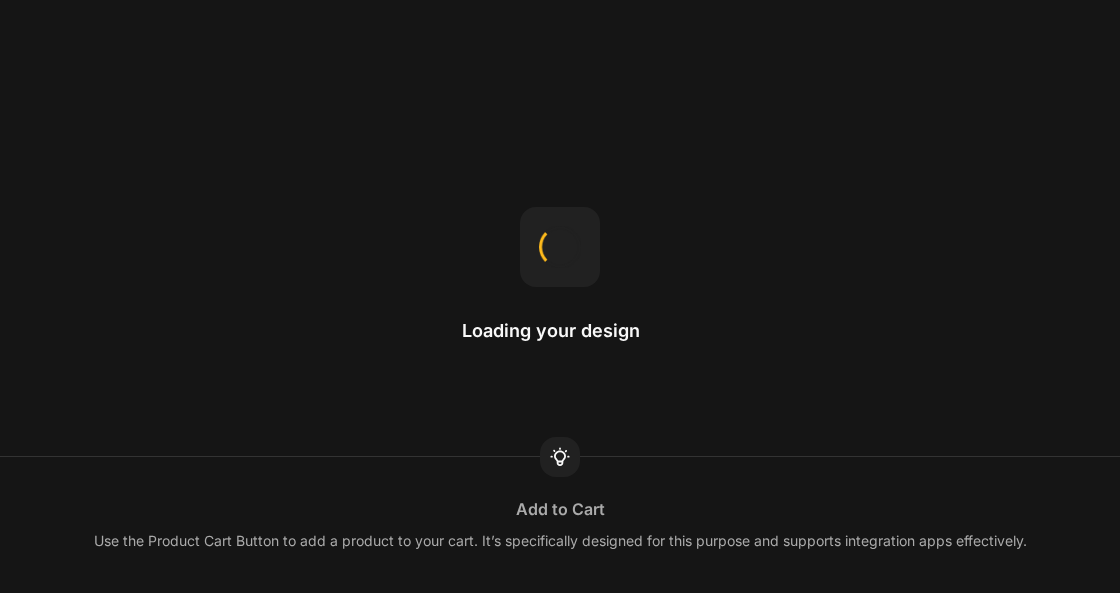 scroll, scrollTop: 0, scrollLeft: 0, axis: both 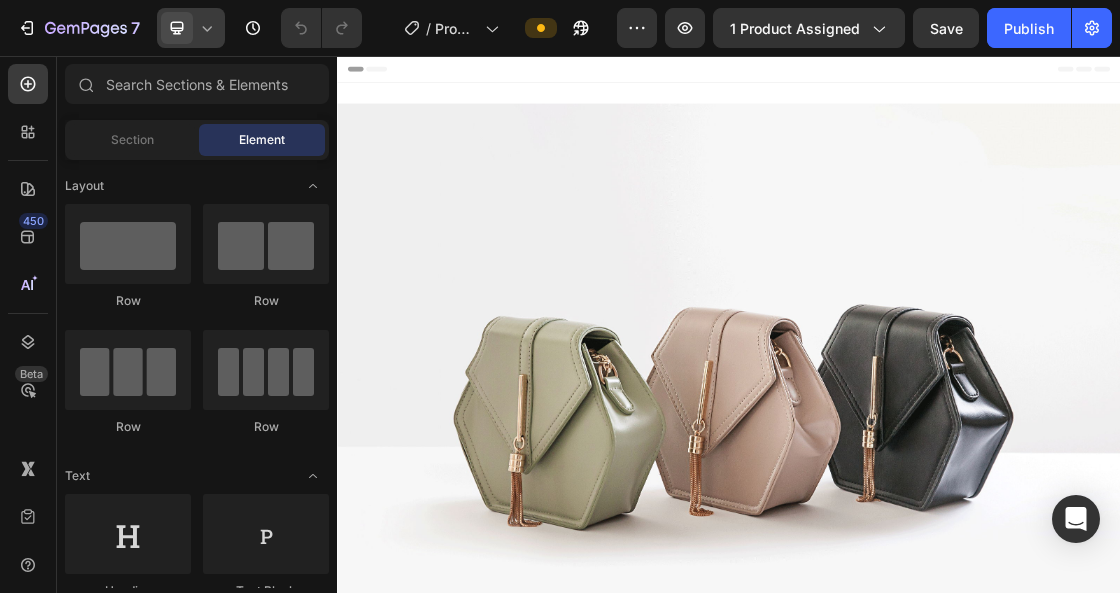 click 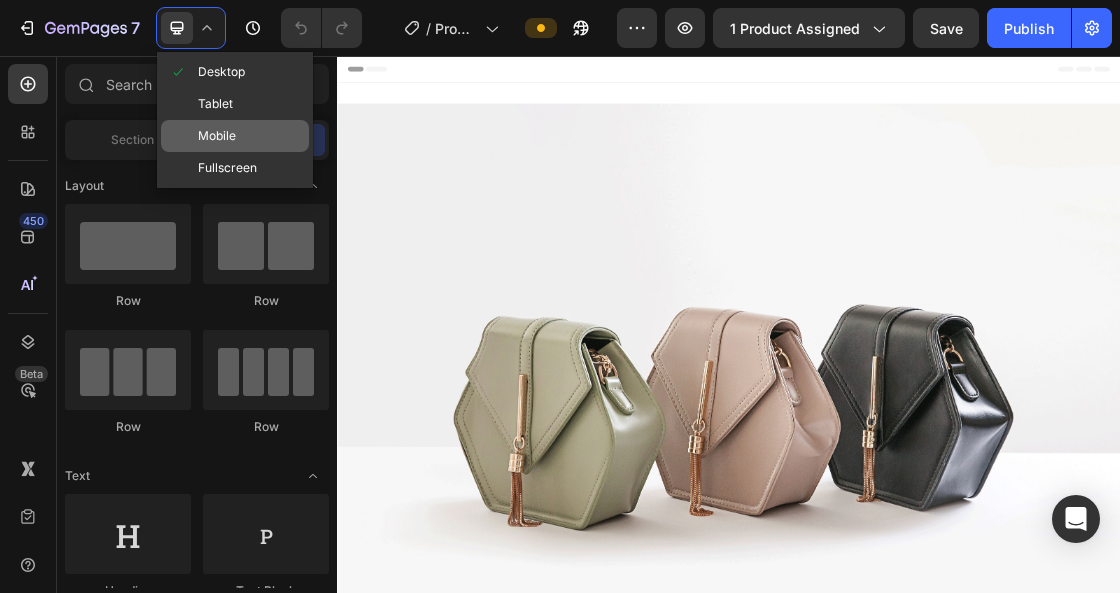 click on "Mobile" at bounding box center (217, 136) 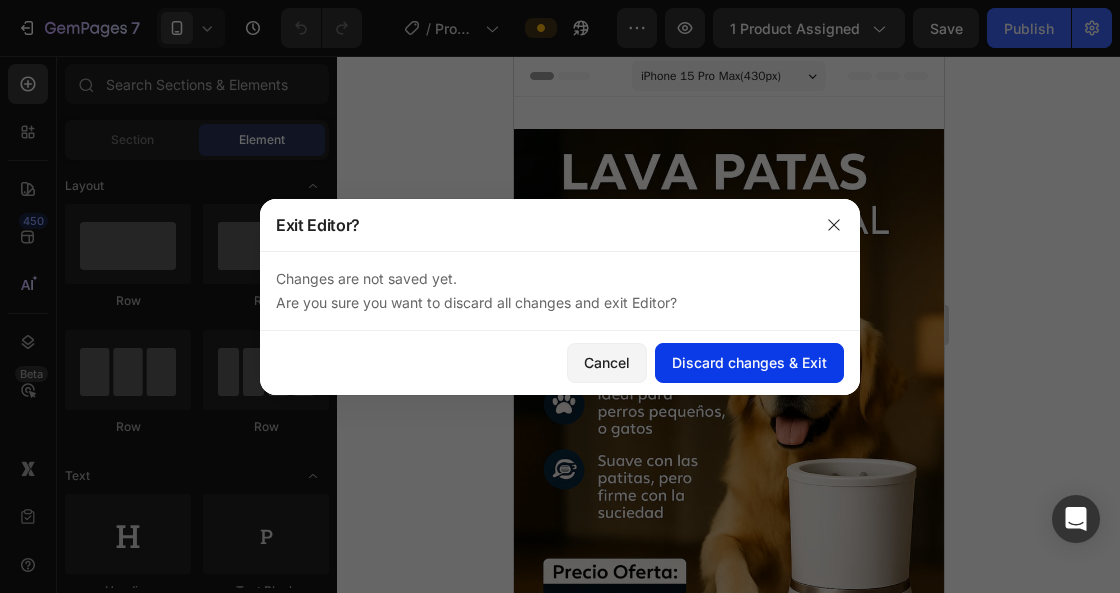 click on "Discard changes & Exit" at bounding box center (749, 362) 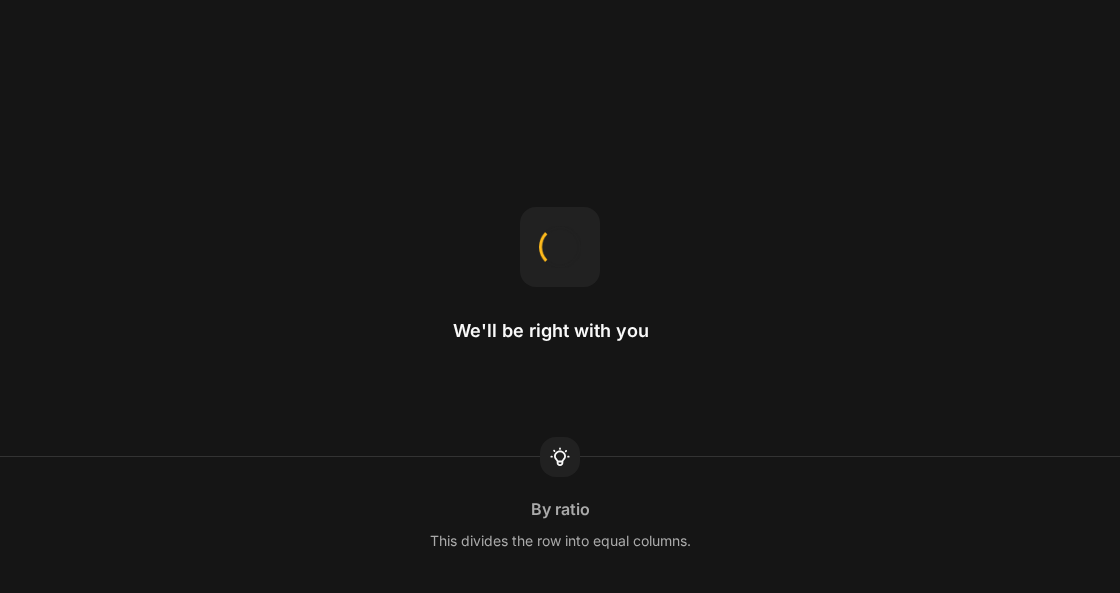 scroll, scrollTop: 0, scrollLeft: 0, axis: both 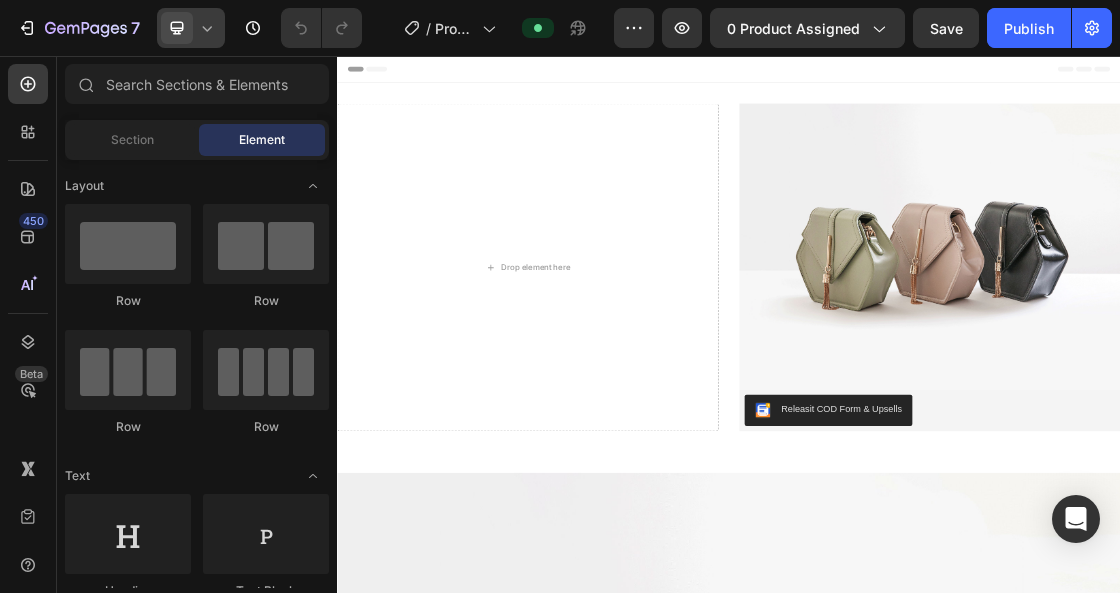 click 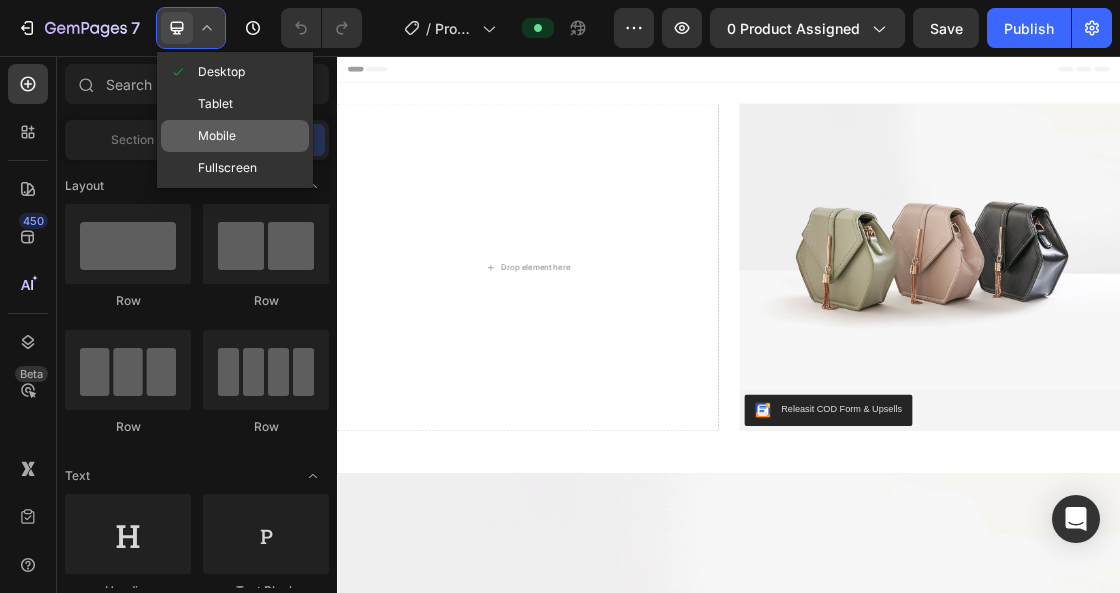 click on "Mobile" at bounding box center (217, 136) 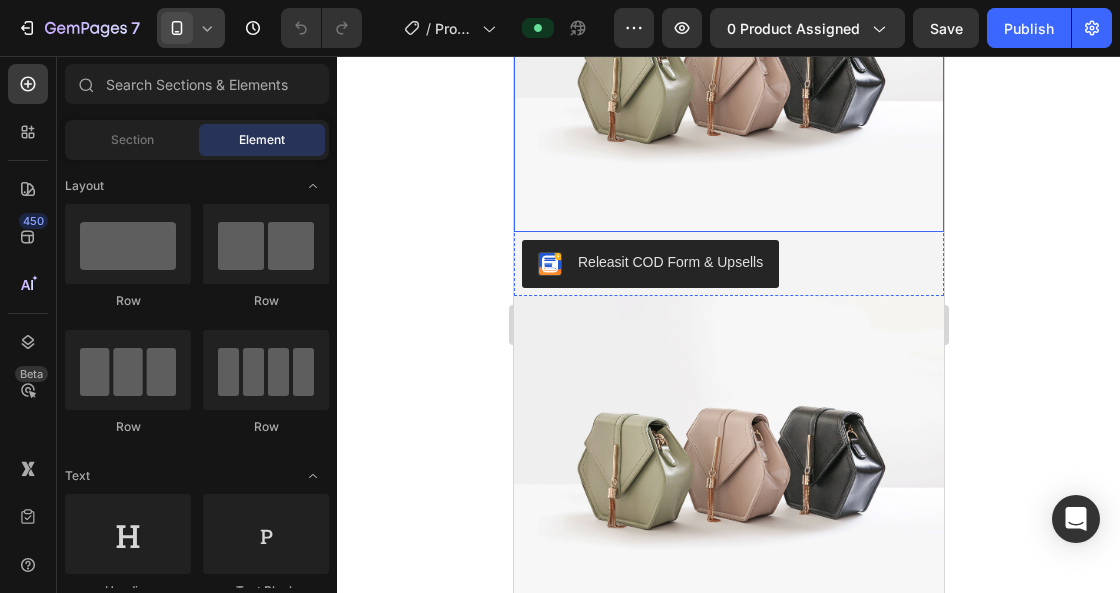 scroll, scrollTop: 400, scrollLeft: 0, axis: vertical 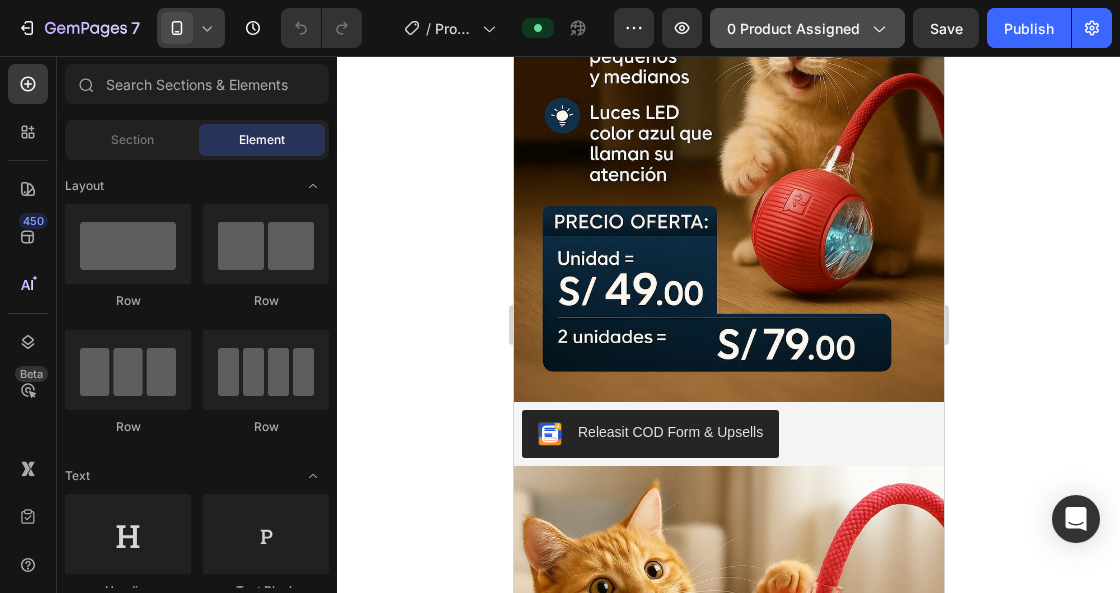 click on "0 product assigned" at bounding box center [807, 28] 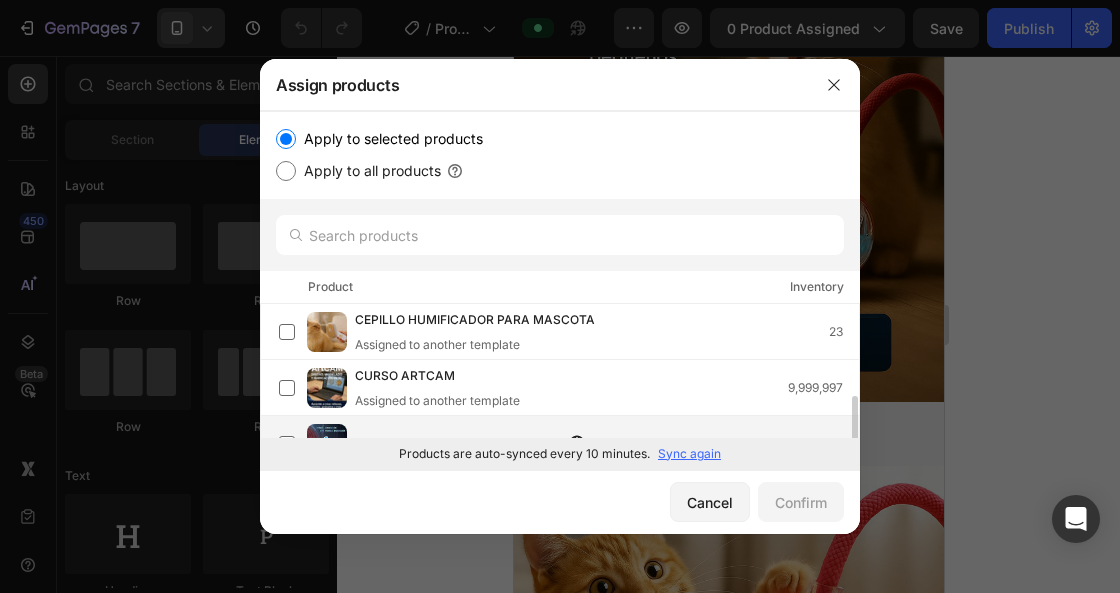 scroll, scrollTop: 0, scrollLeft: 0, axis: both 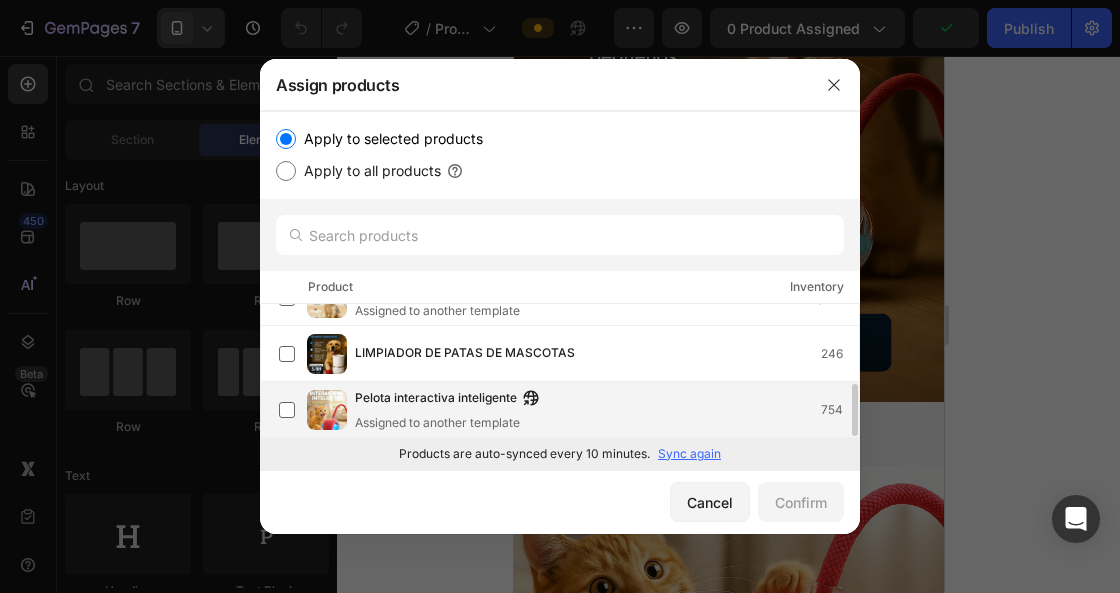 click on "Pelota interactiva inteligente  Assigned to another template  754" at bounding box center (569, 410) 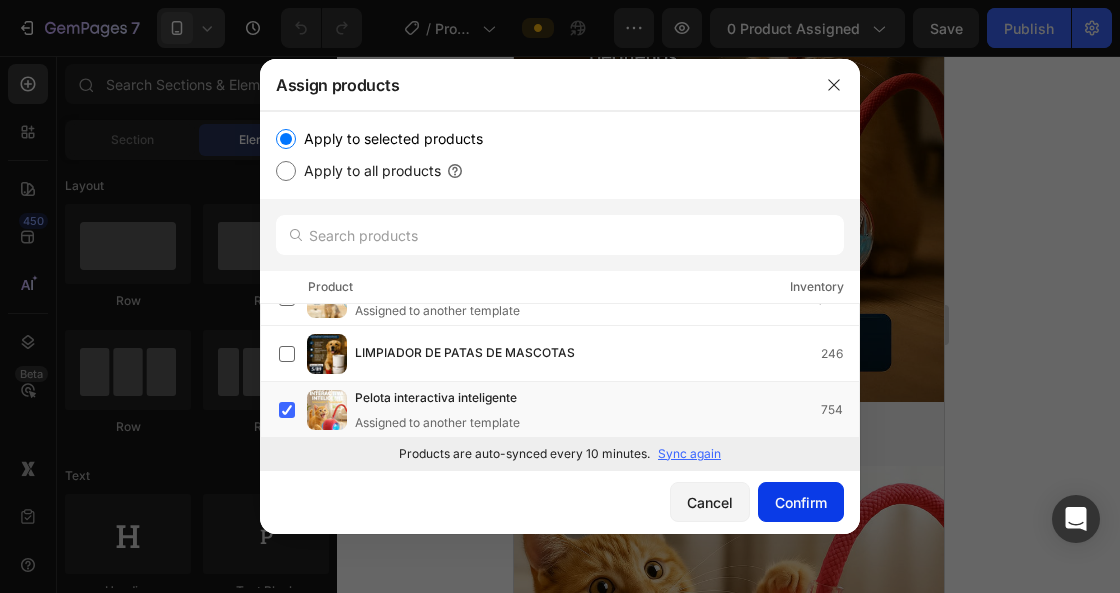 click on "Confirm" at bounding box center (801, 502) 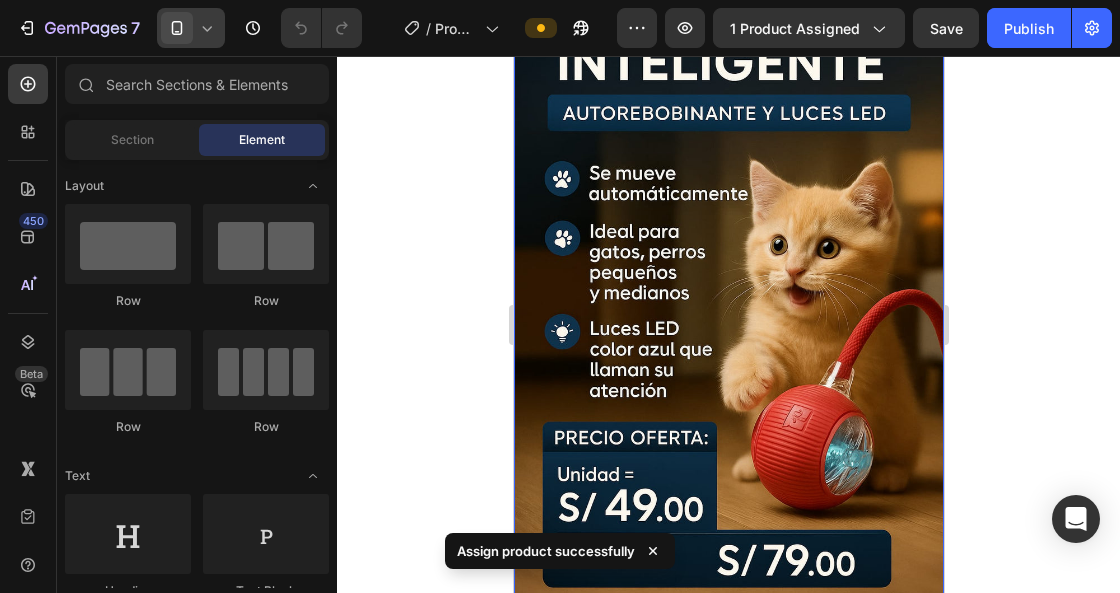 scroll, scrollTop: 200, scrollLeft: 0, axis: vertical 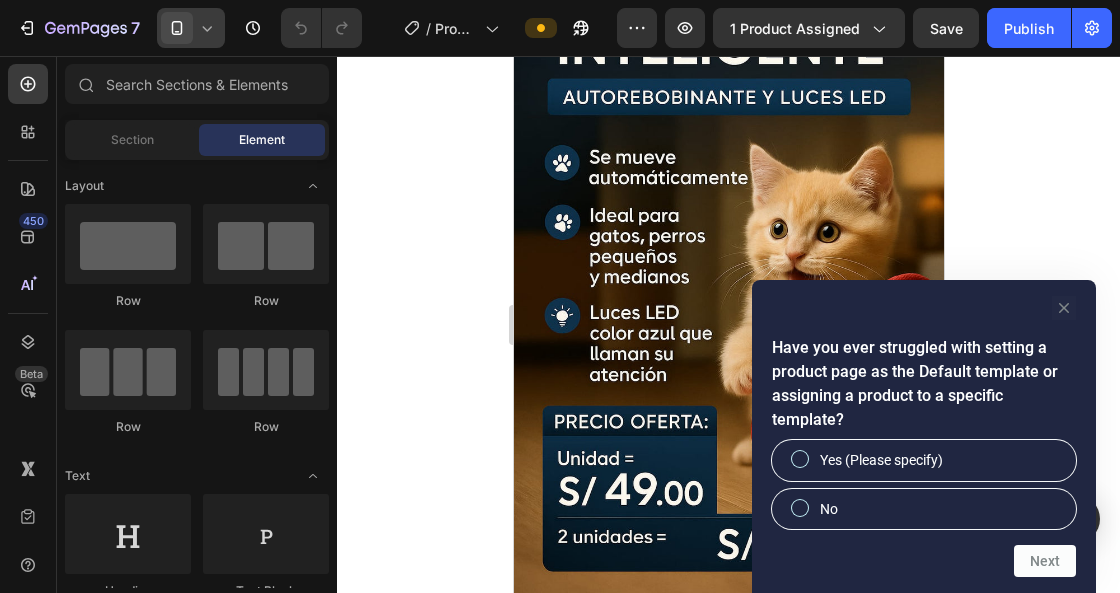 click 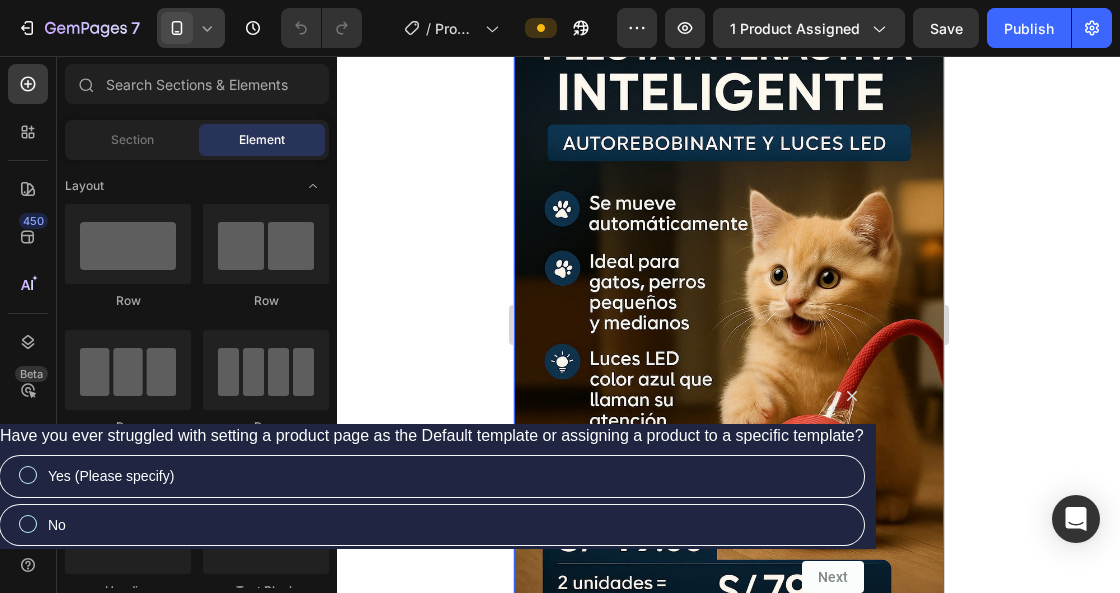 scroll, scrollTop: 133, scrollLeft: 0, axis: vertical 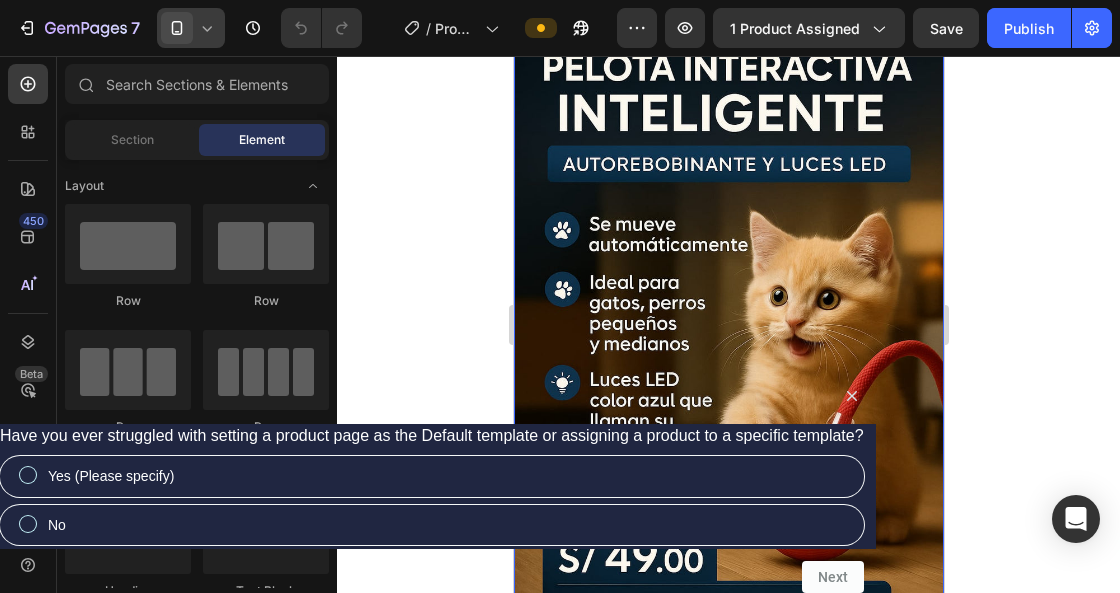 click at bounding box center (728, 346) 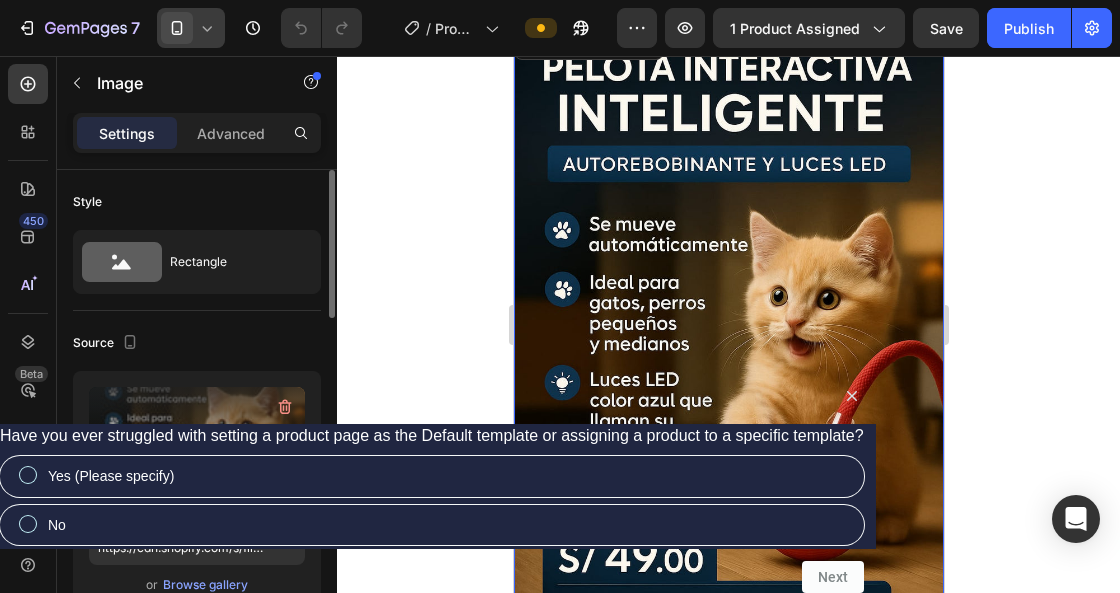 click 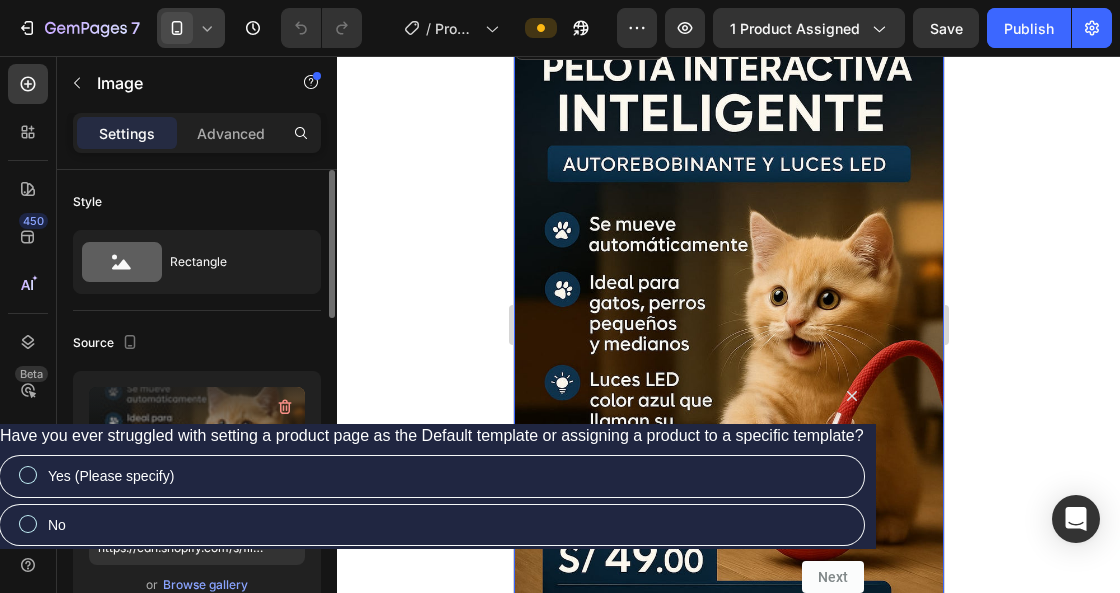 click 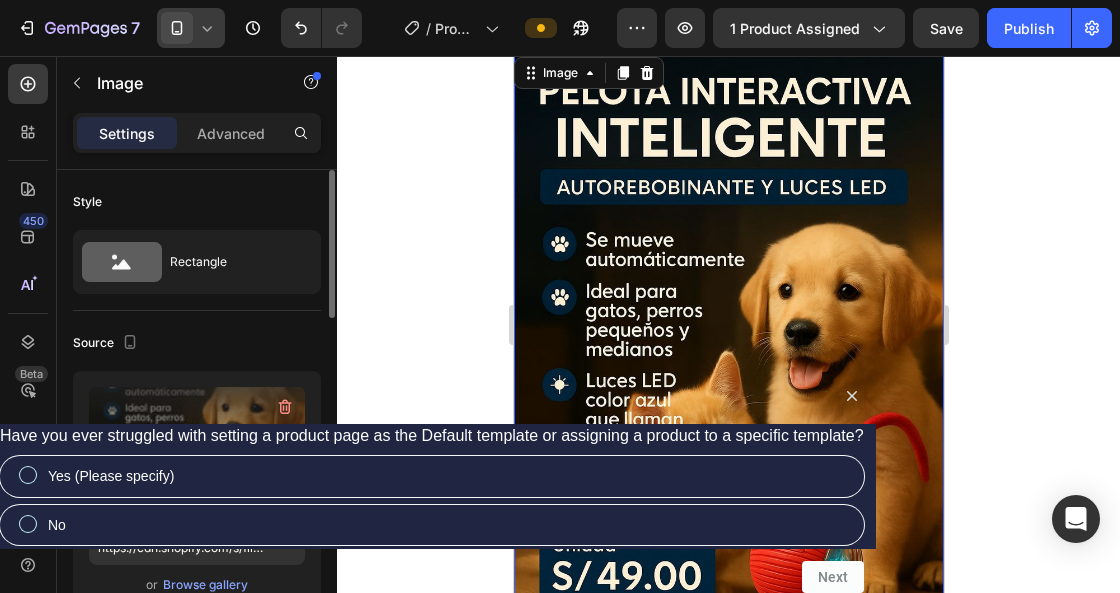 scroll, scrollTop: 66, scrollLeft: 0, axis: vertical 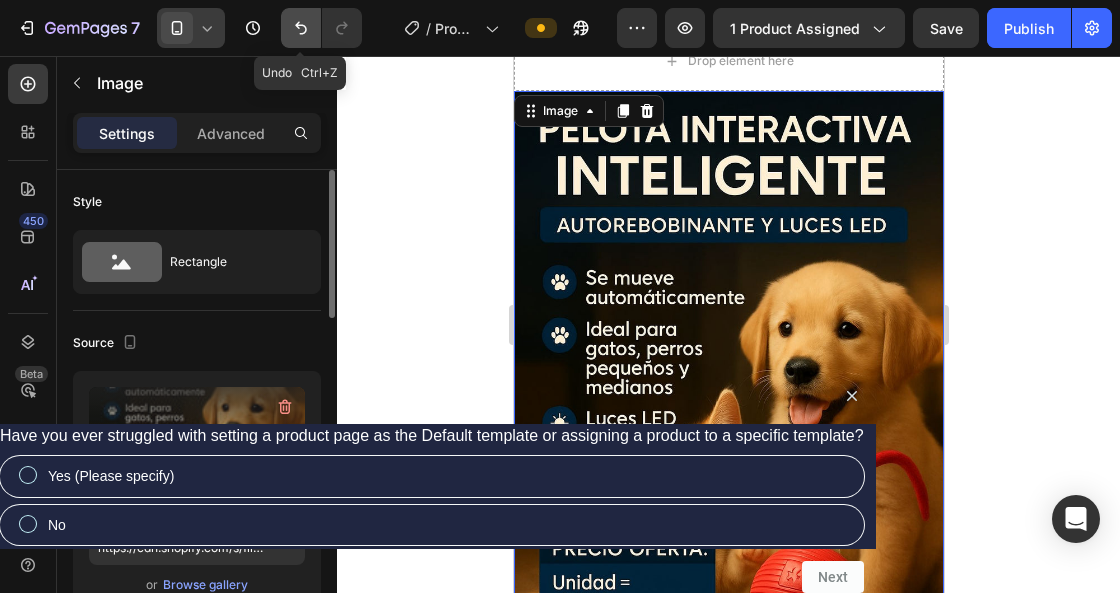 click 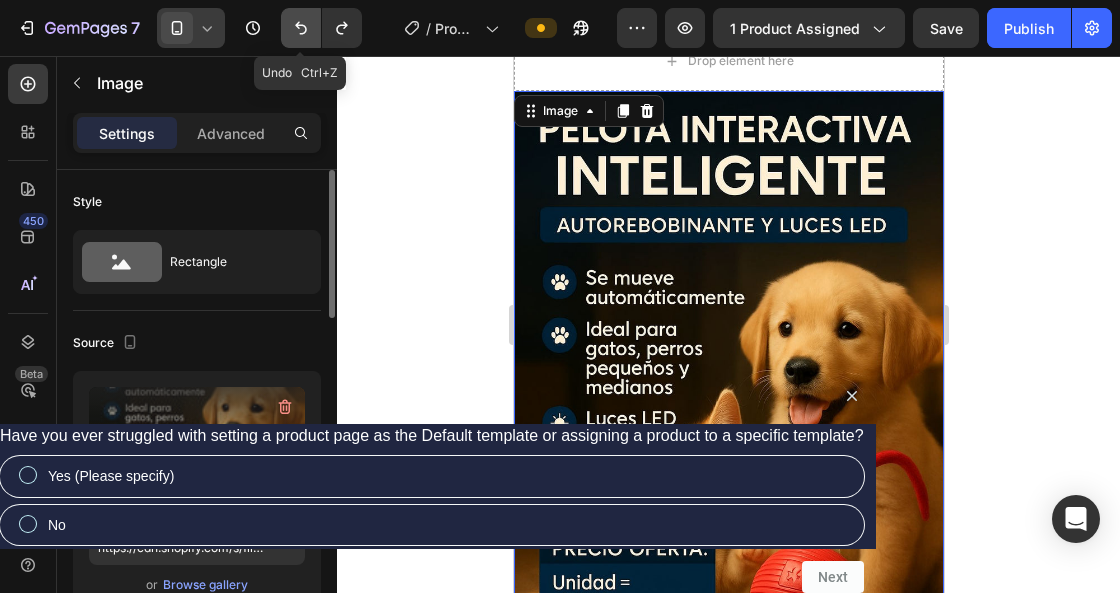 click 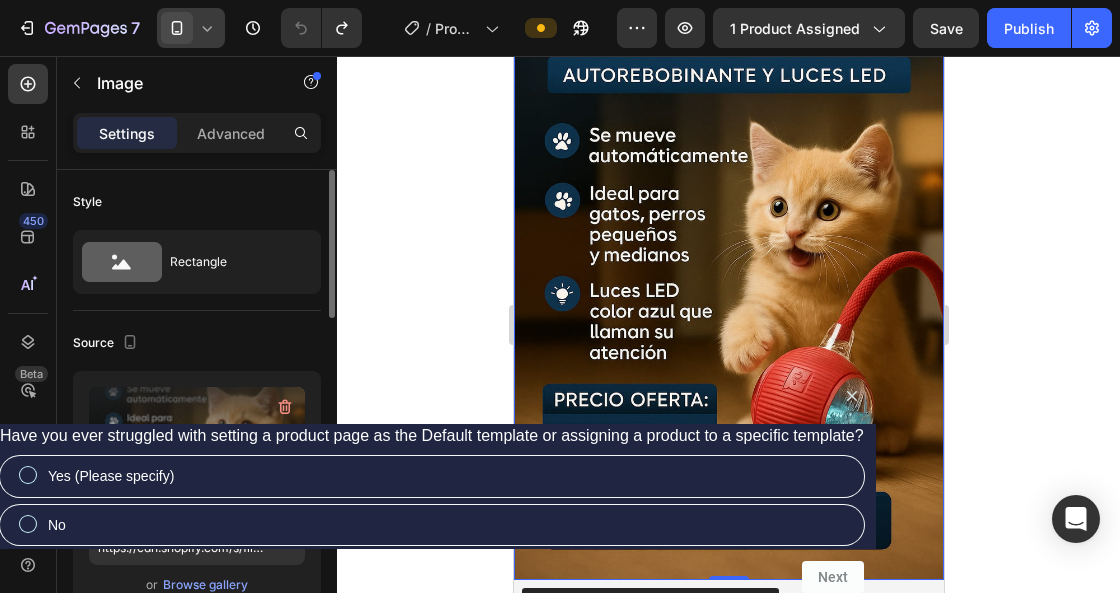 scroll, scrollTop: 200, scrollLeft: 0, axis: vertical 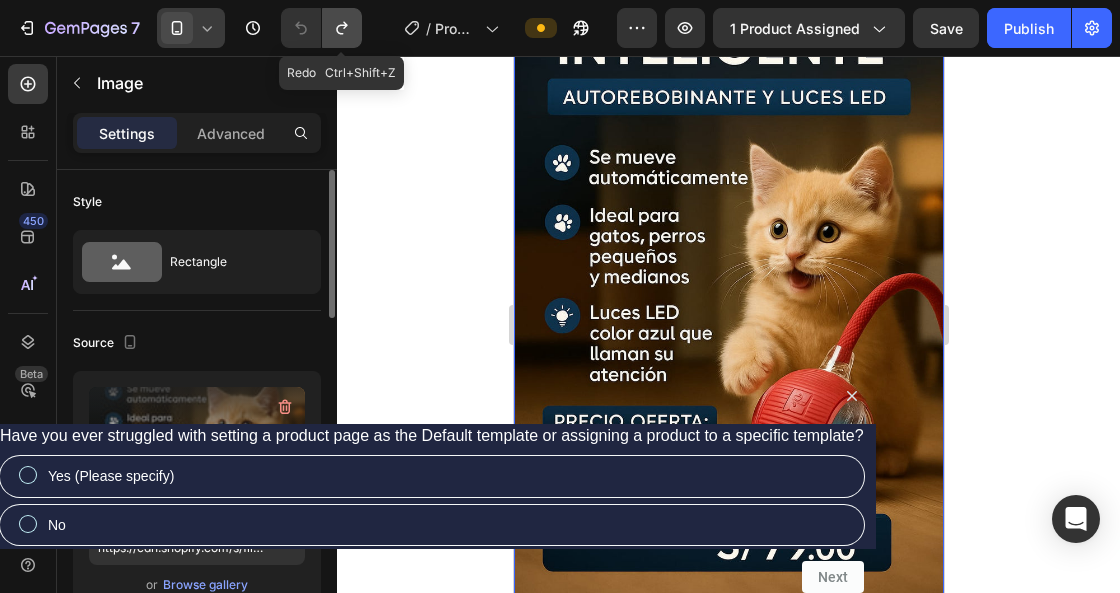 click 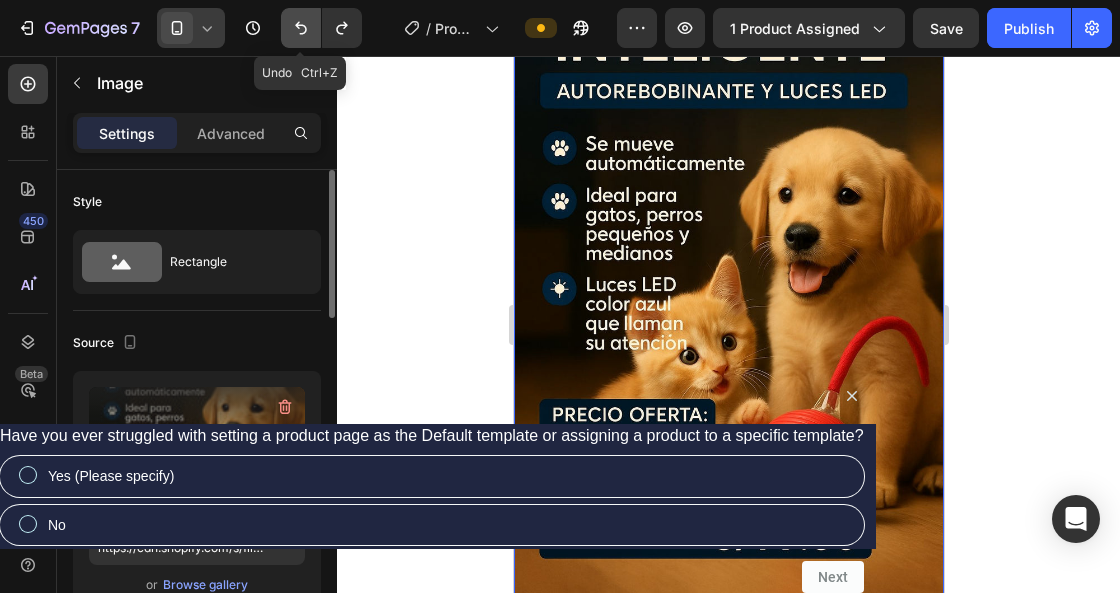 click 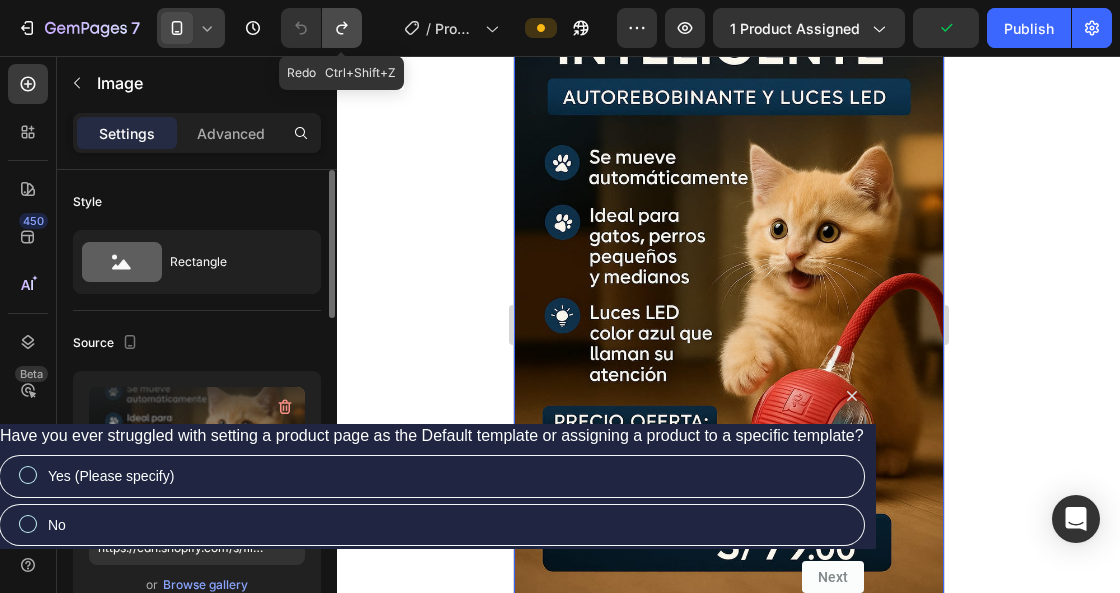 click 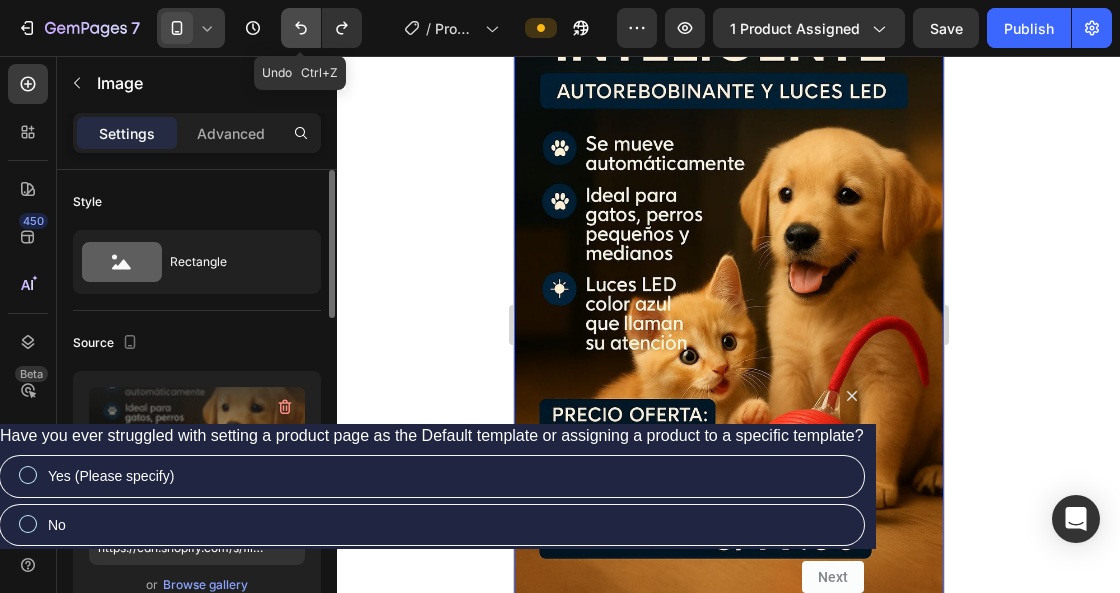 click 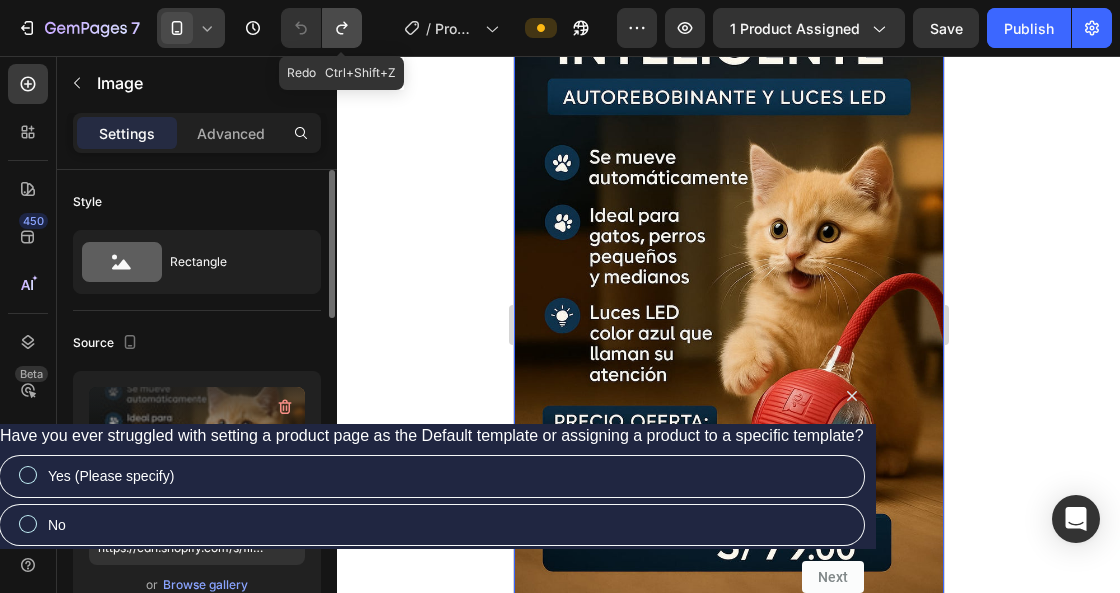 click 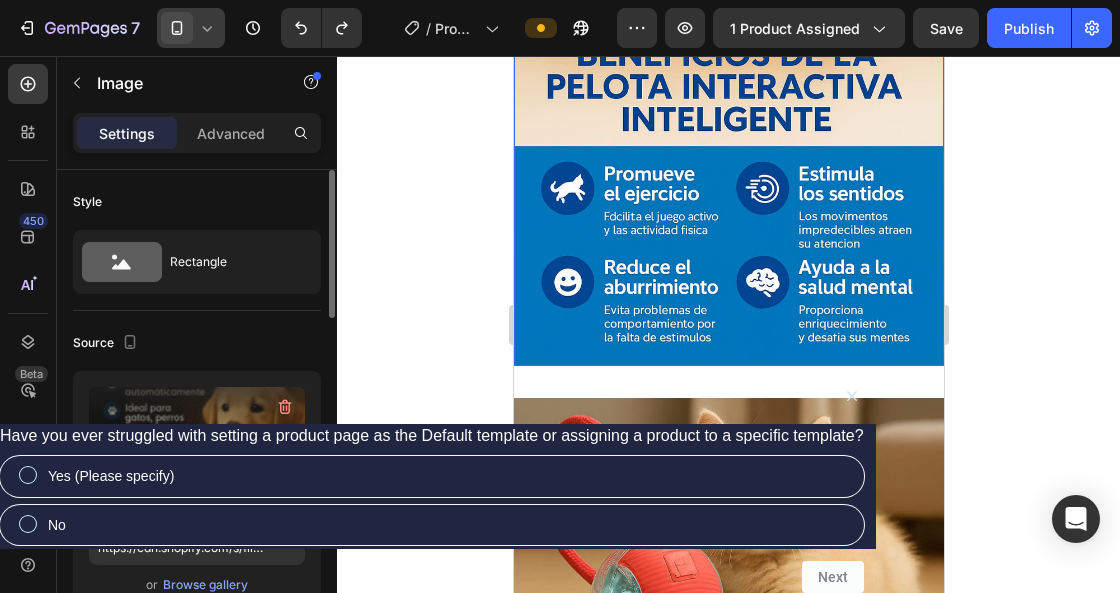 scroll, scrollTop: 1119, scrollLeft: 0, axis: vertical 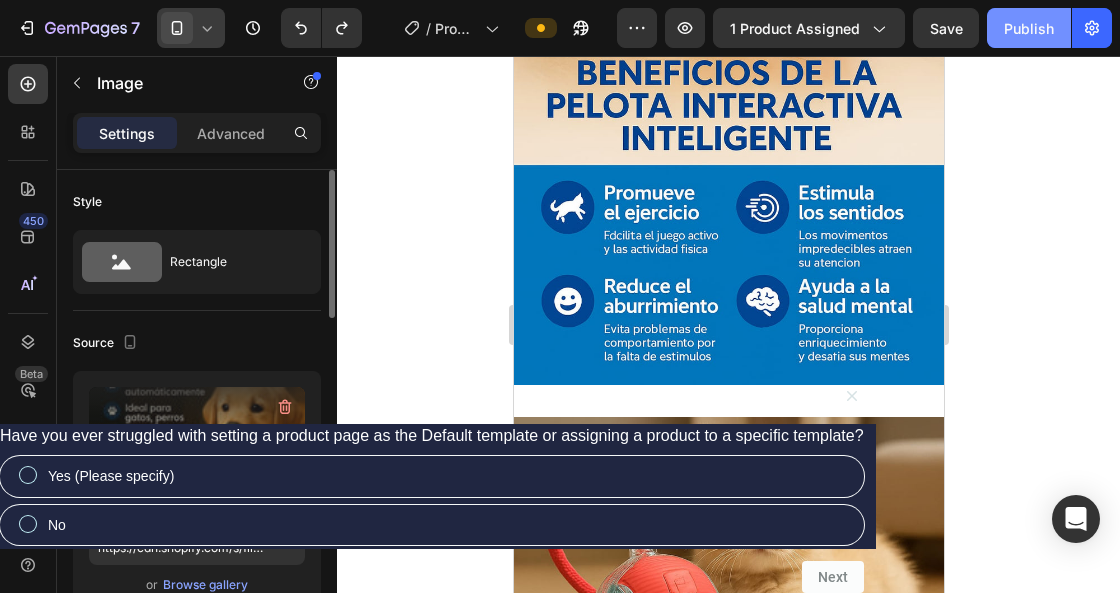 click on "Publish" at bounding box center [1029, 28] 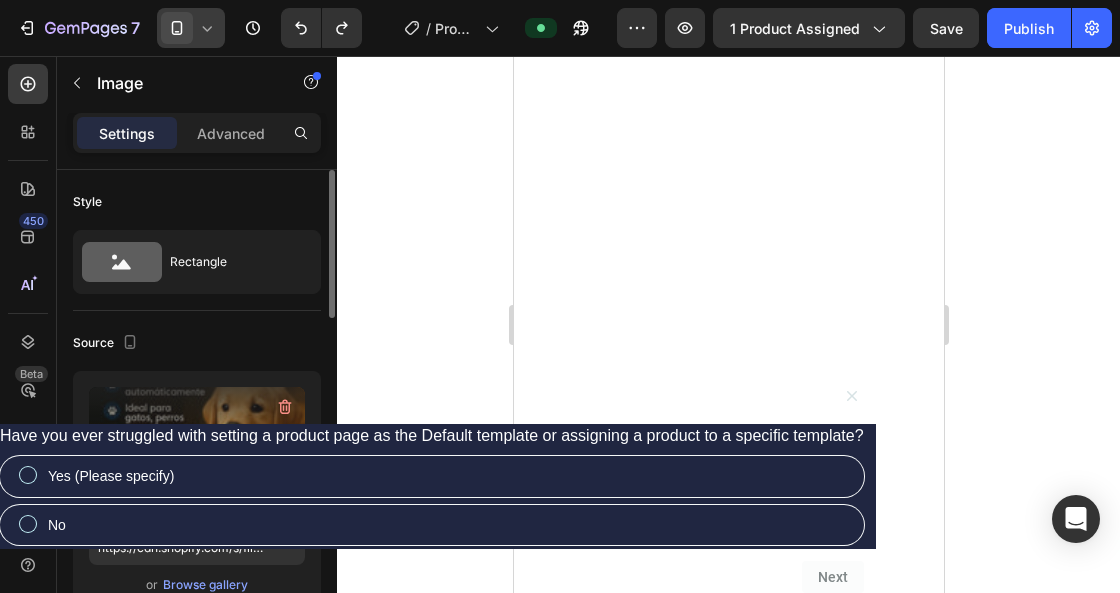 scroll, scrollTop: 186, scrollLeft: 0, axis: vertical 